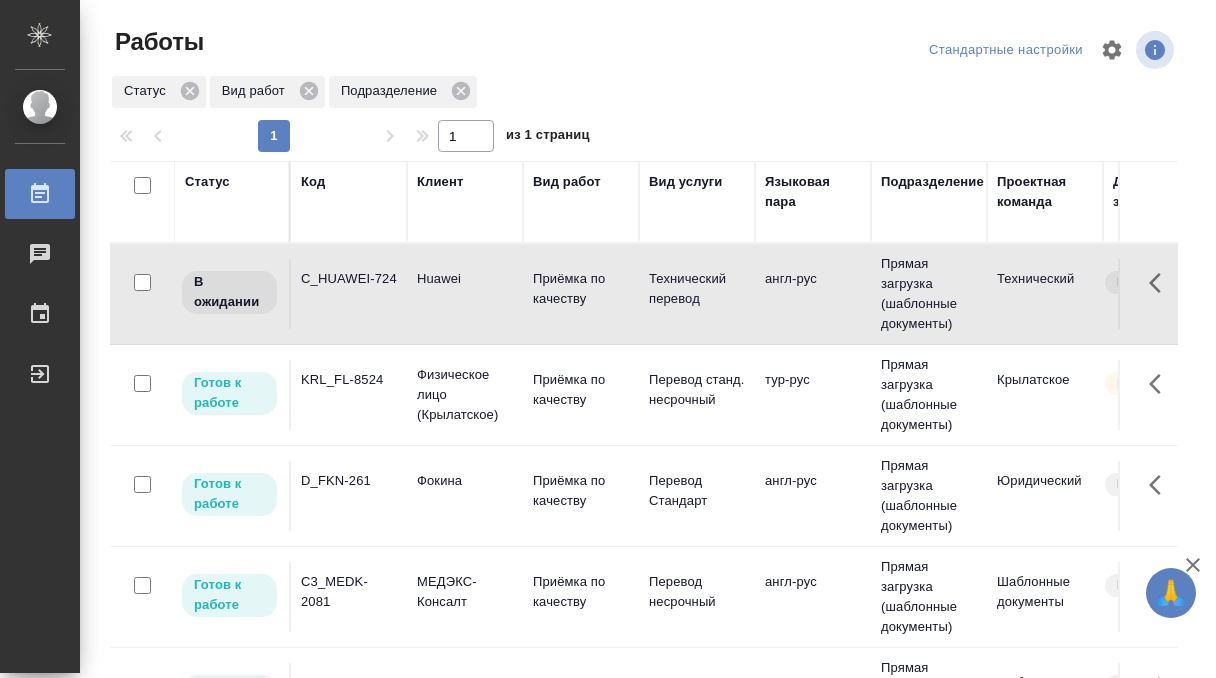 scroll, scrollTop: 0, scrollLeft: 0, axis: both 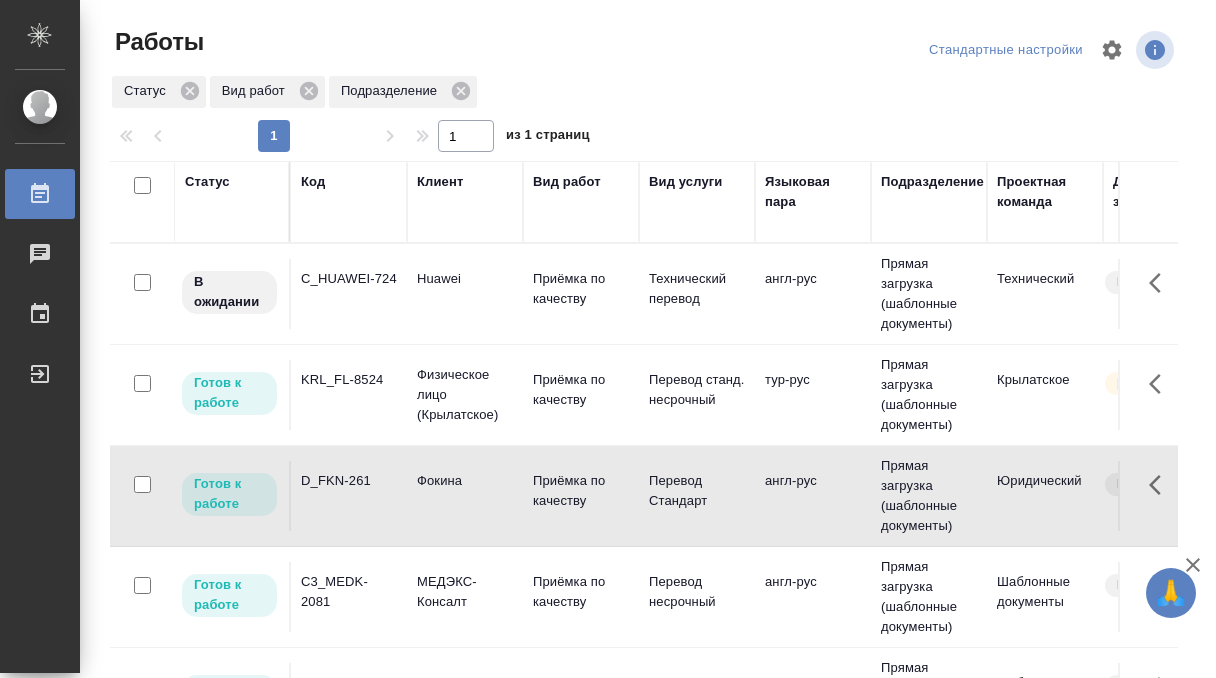 click on "D_FKN-261" at bounding box center (349, 294) 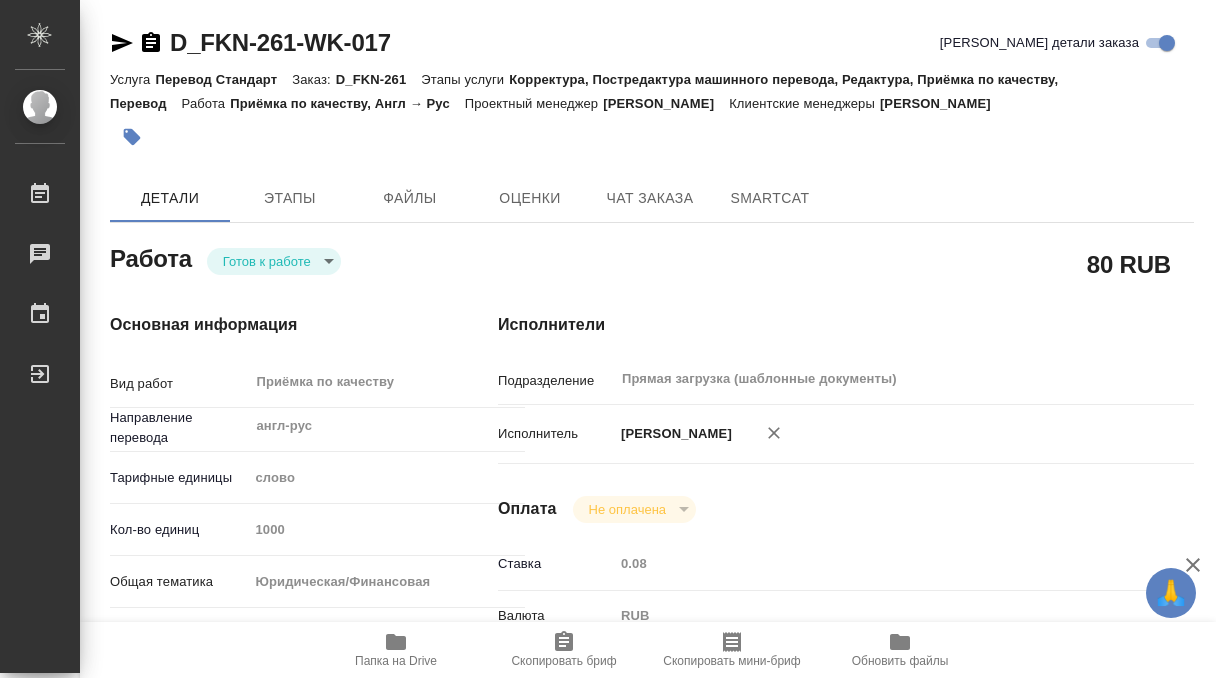 scroll, scrollTop: 0, scrollLeft: 0, axis: both 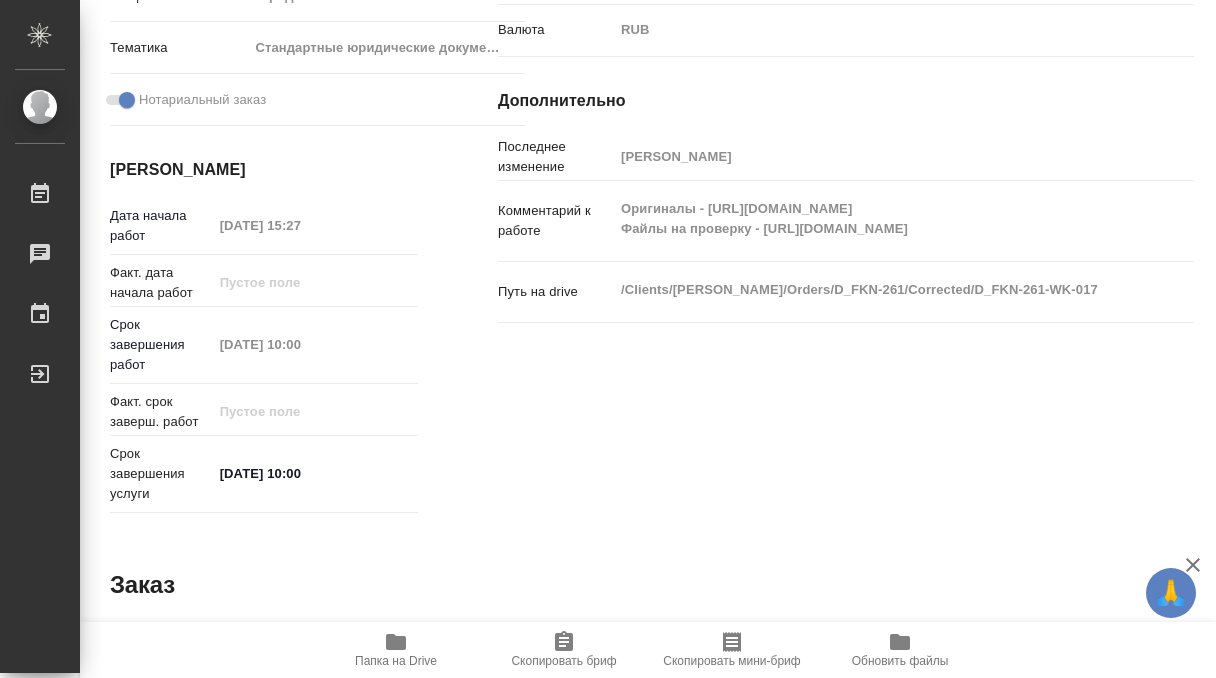 click on "Комментарий к работе Оригиналы - https://drive.awatera.com/s/aNteJzMQBqAFrcM
Файлы на проверку - https://drive.awatera.com/s/qPPpdiCPHCtRREd x" at bounding box center (846, 221) 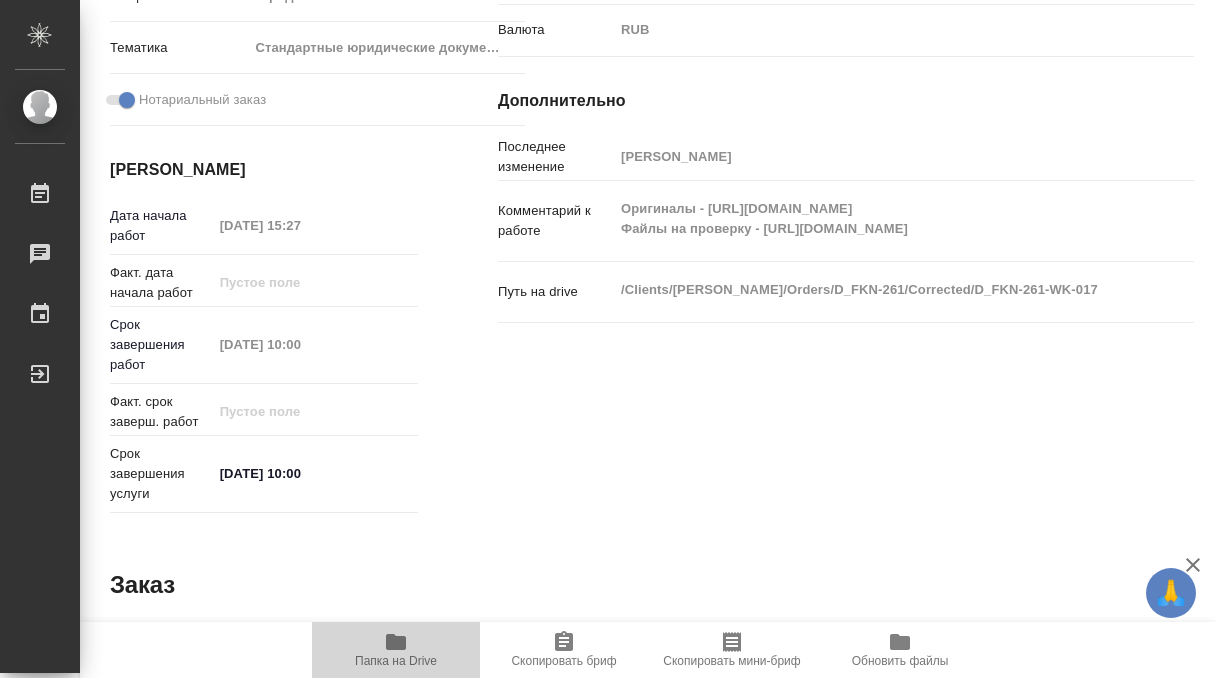 click 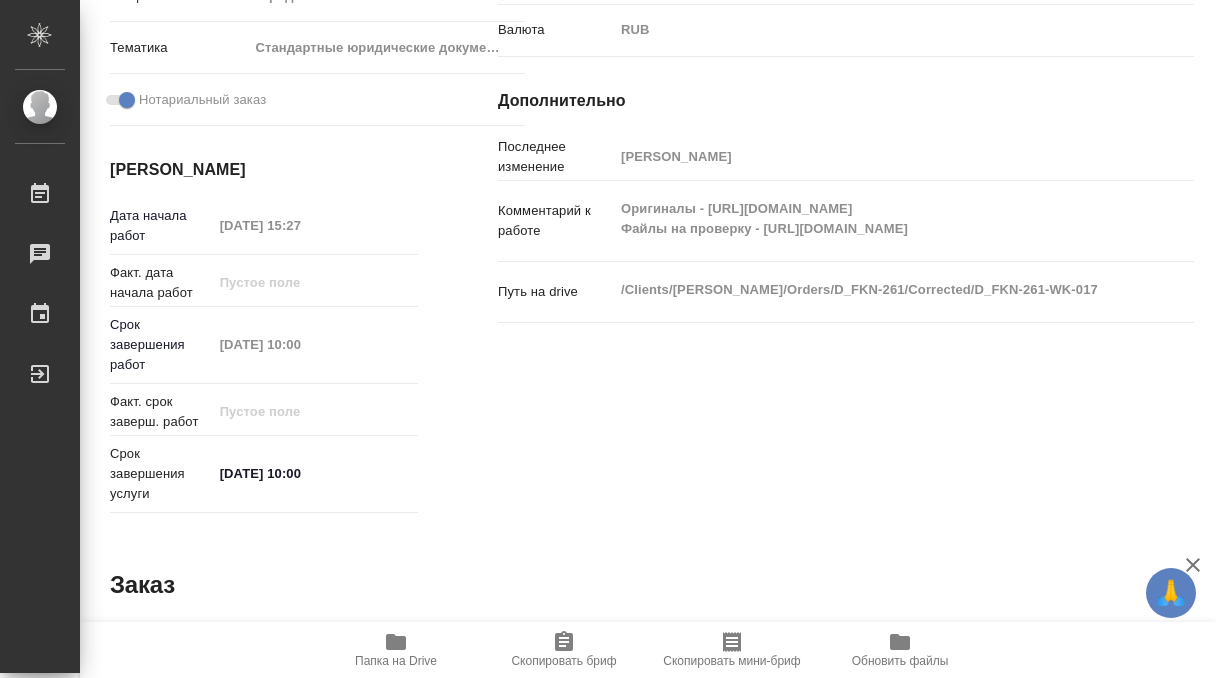 scroll, scrollTop: 0, scrollLeft: 0, axis: both 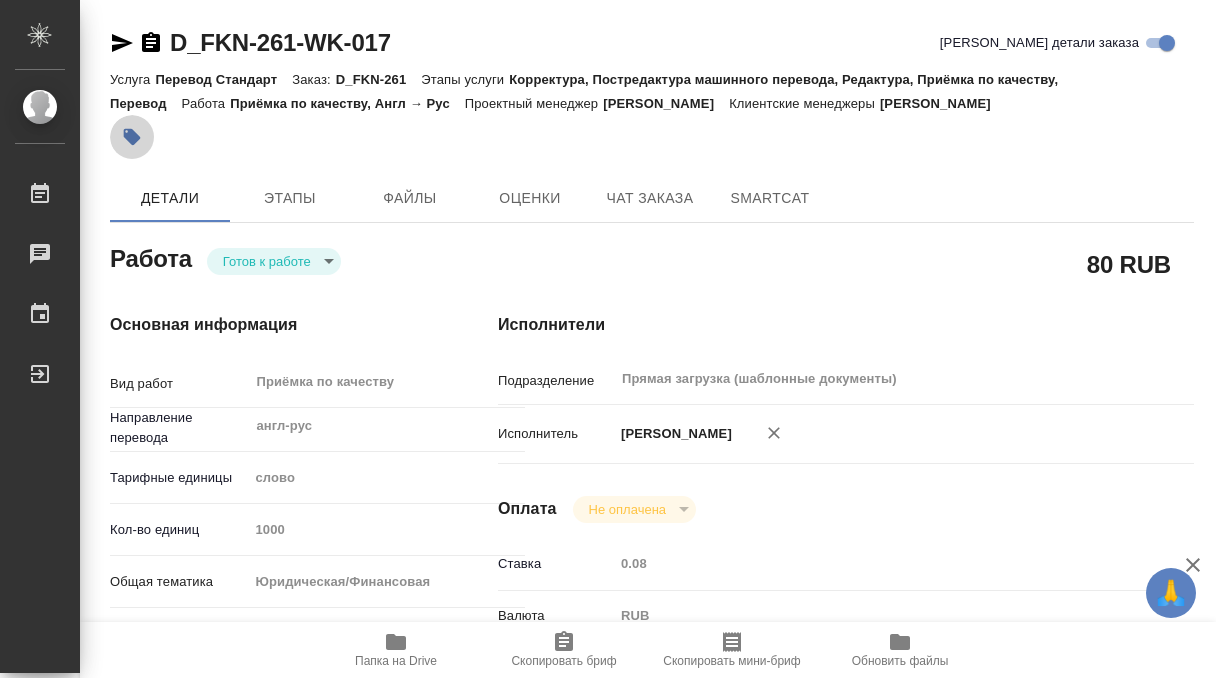 click 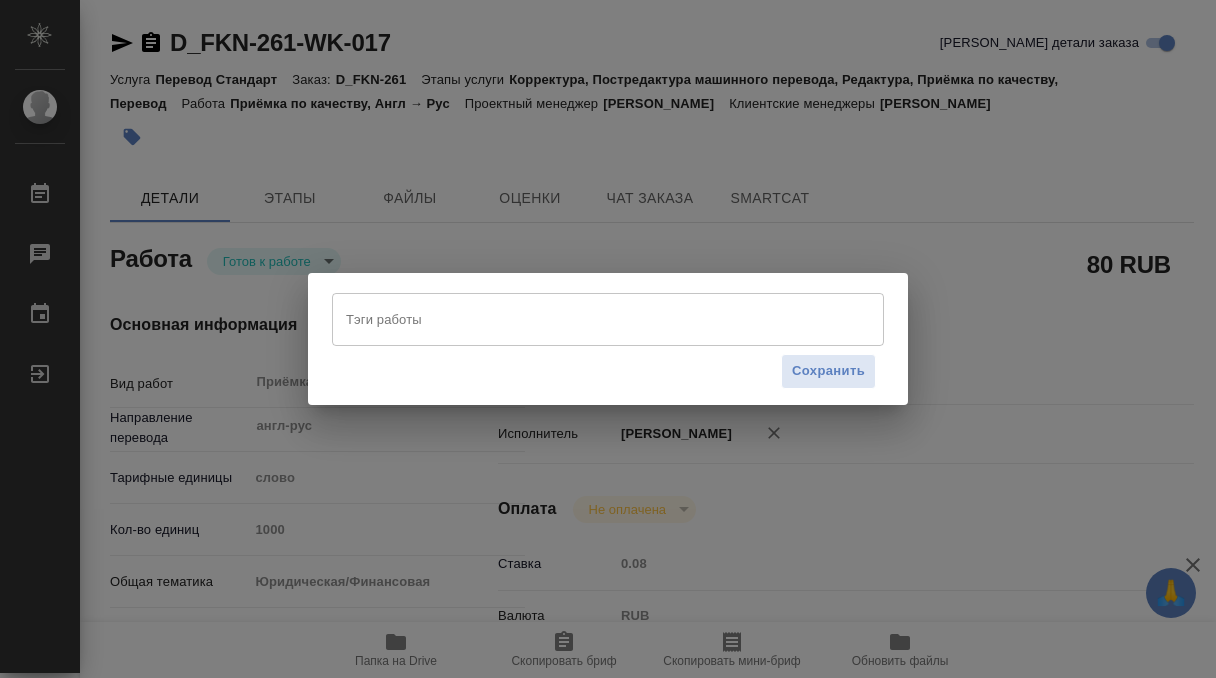 click on "Тэги работы" at bounding box center [589, 319] 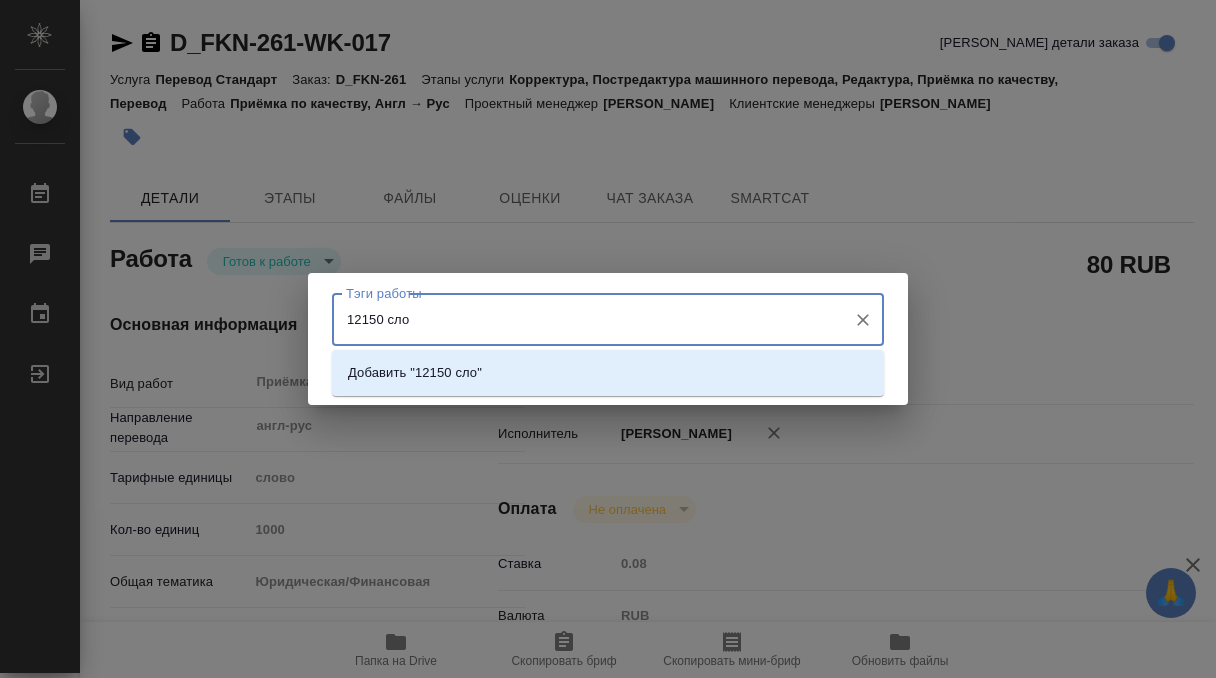type on "12150 слов" 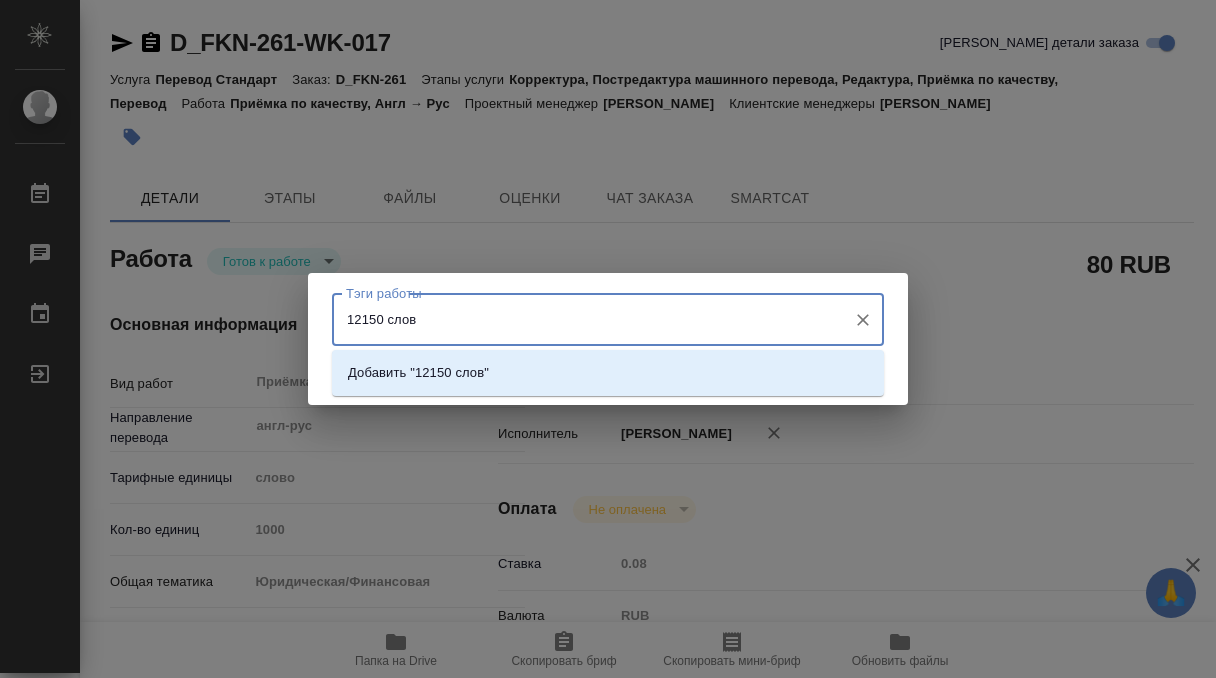 type 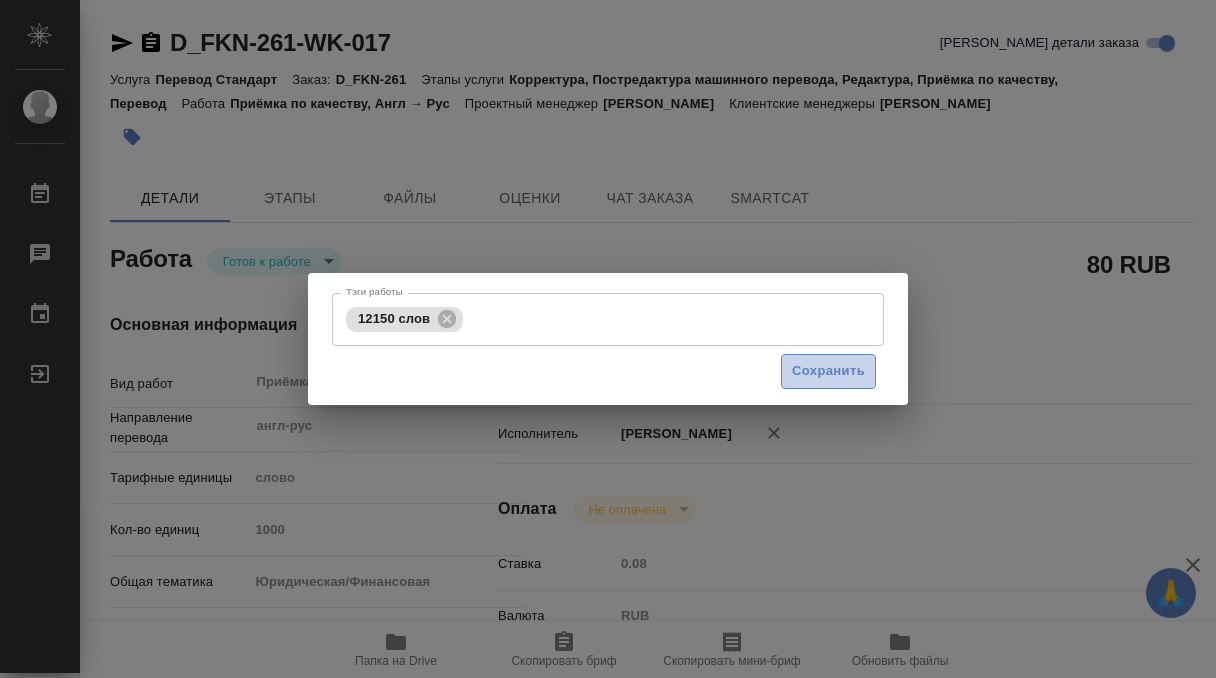 click on "Сохранить" at bounding box center (828, 371) 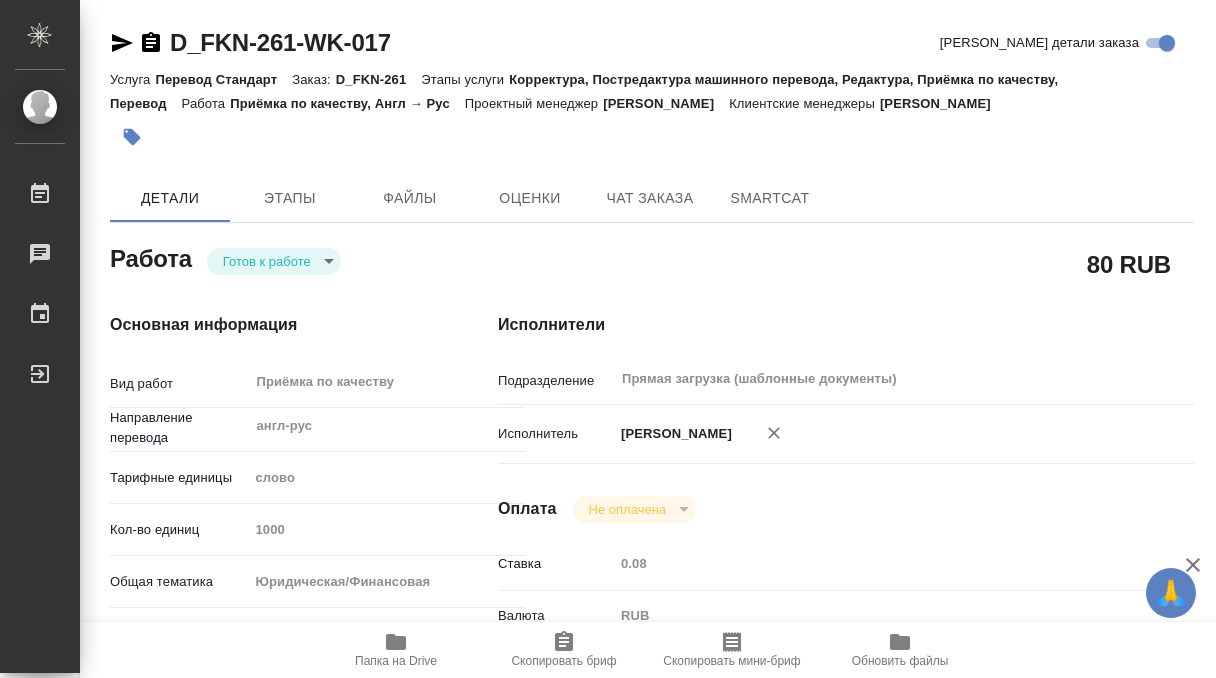click on "🙏 .cls-1
fill:#fff;
AWATERA Kobzeva Elizaveta Работы 0 Чаты График Выйти D_FKN-261-WK-017 Кратко детали заказа Услуга Перевод Стандарт Заказ: D_FKN-261 Этапы услуги Корректура, Постредактура машинного перевода, Редактура, Приёмка по качеству, Перевод Работа Приёмка по качеству, Англ → Рус Проектный менеджер Бабкина Анастасия Клиентские менеджеры Давыдова Елена Детали Этапы Файлы Оценки Чат заказа SmartCat Работа Готов к работе readyForWork 80 RUB Основная информация Вид работ Приёмка по качеству x ​ Направление перевода англ-рус ​ Тарифные единицы слово 5a8b1489cc6b4906c91bfd90 1000 yr-fn ​ RUB" at bounding box center [608, 339] 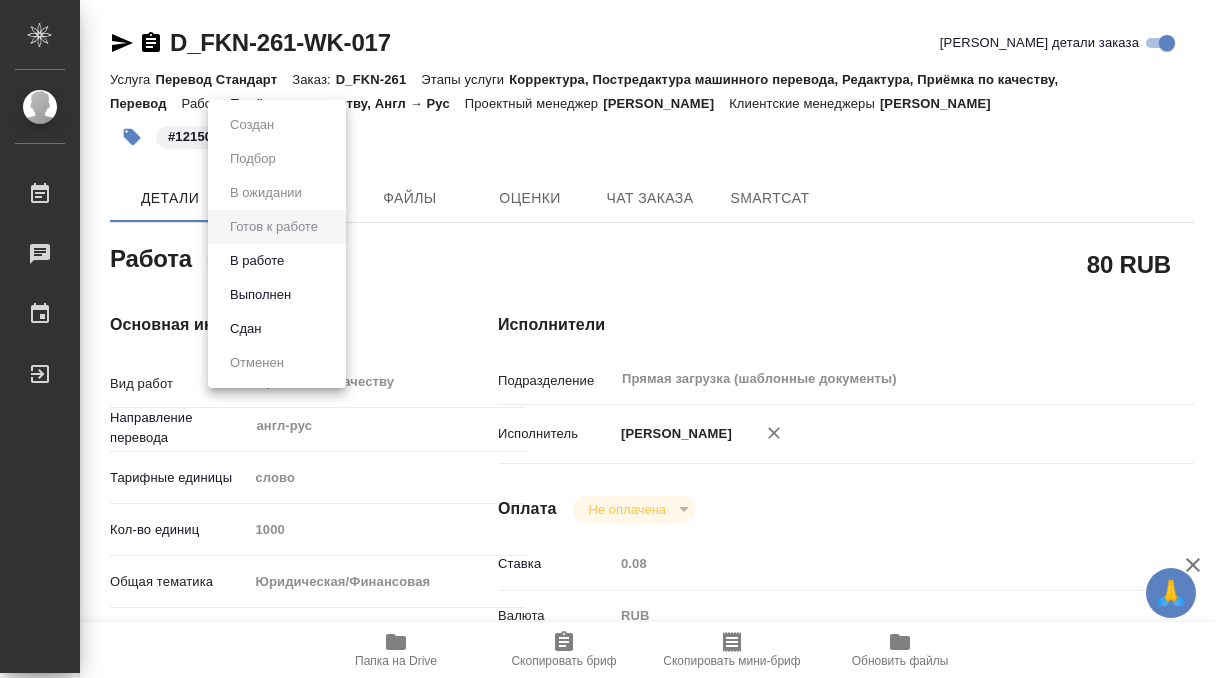 click on "Выполнен" at bounding box center [252, 125] 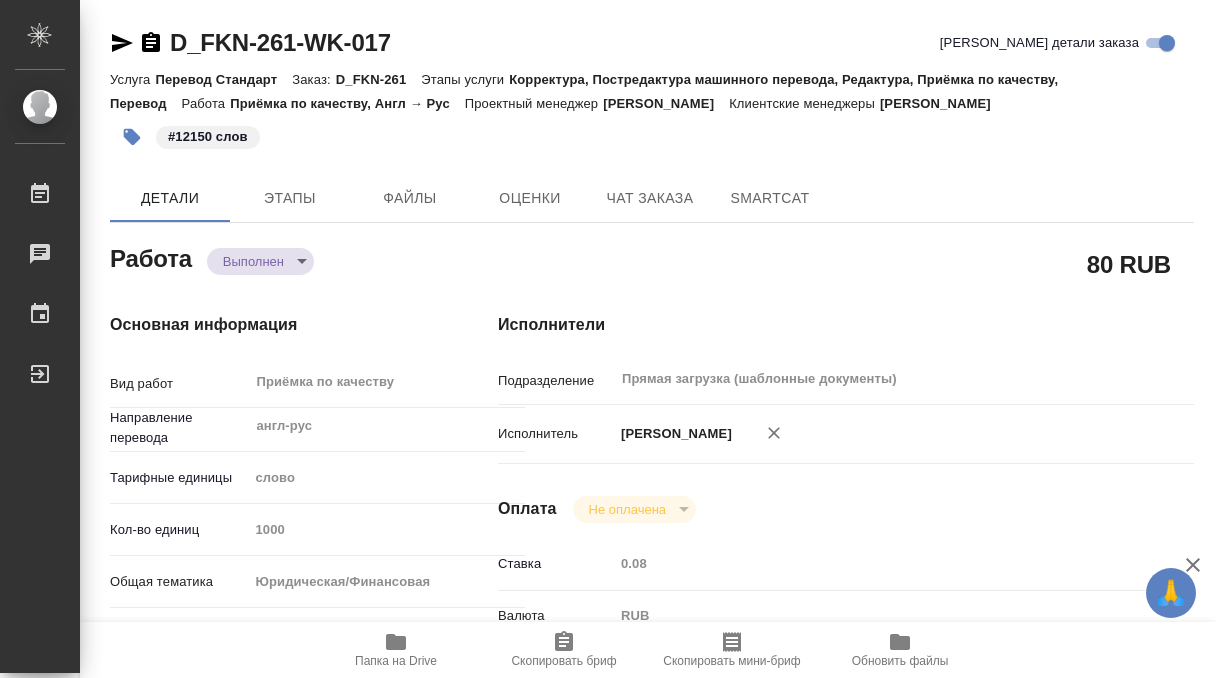 type on "x" 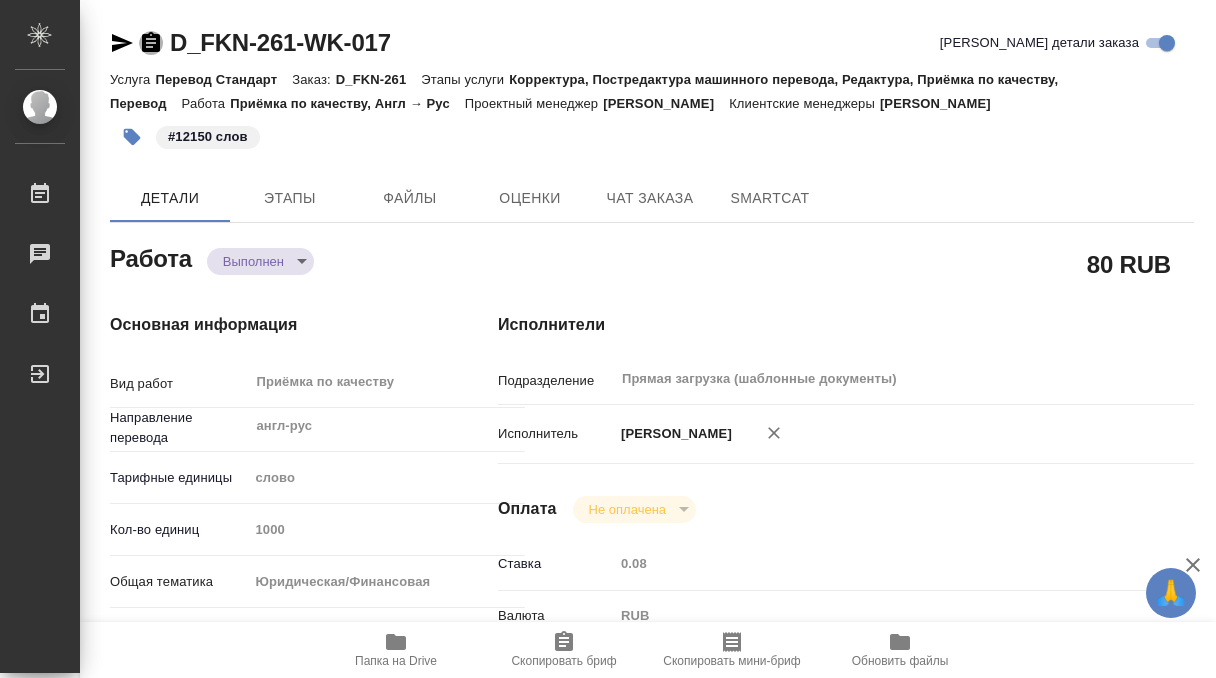 click 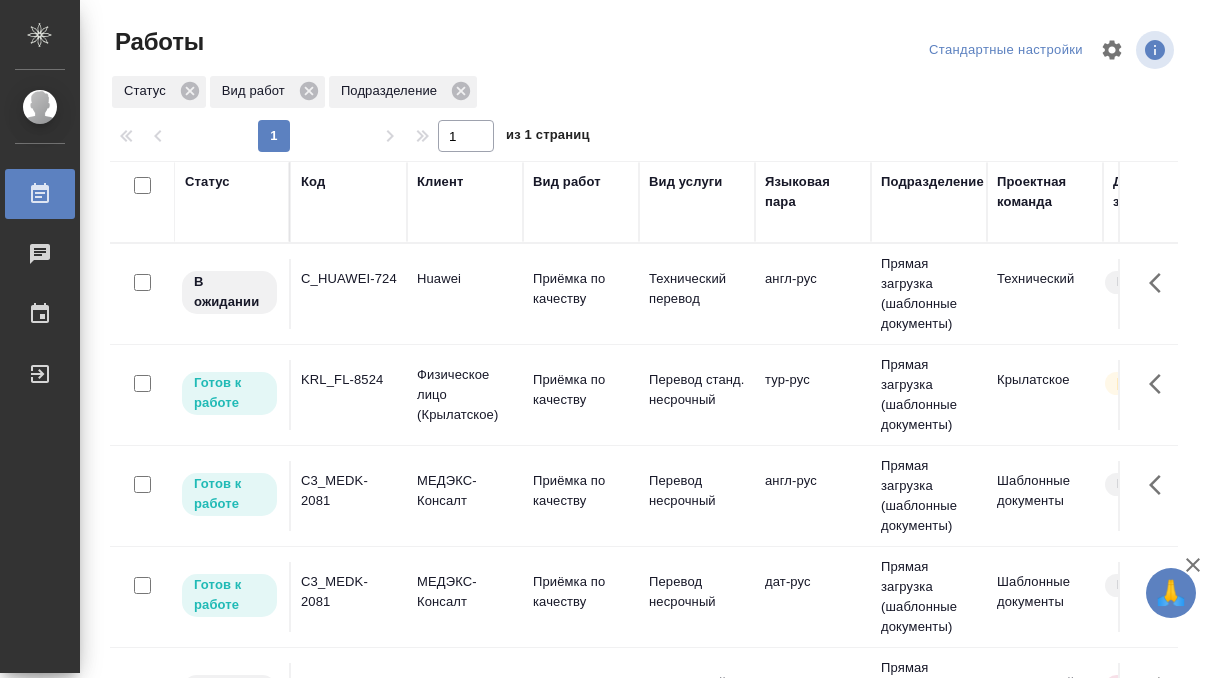 scroll, scrollTop: 0, scrollLeft: 0, axis: both 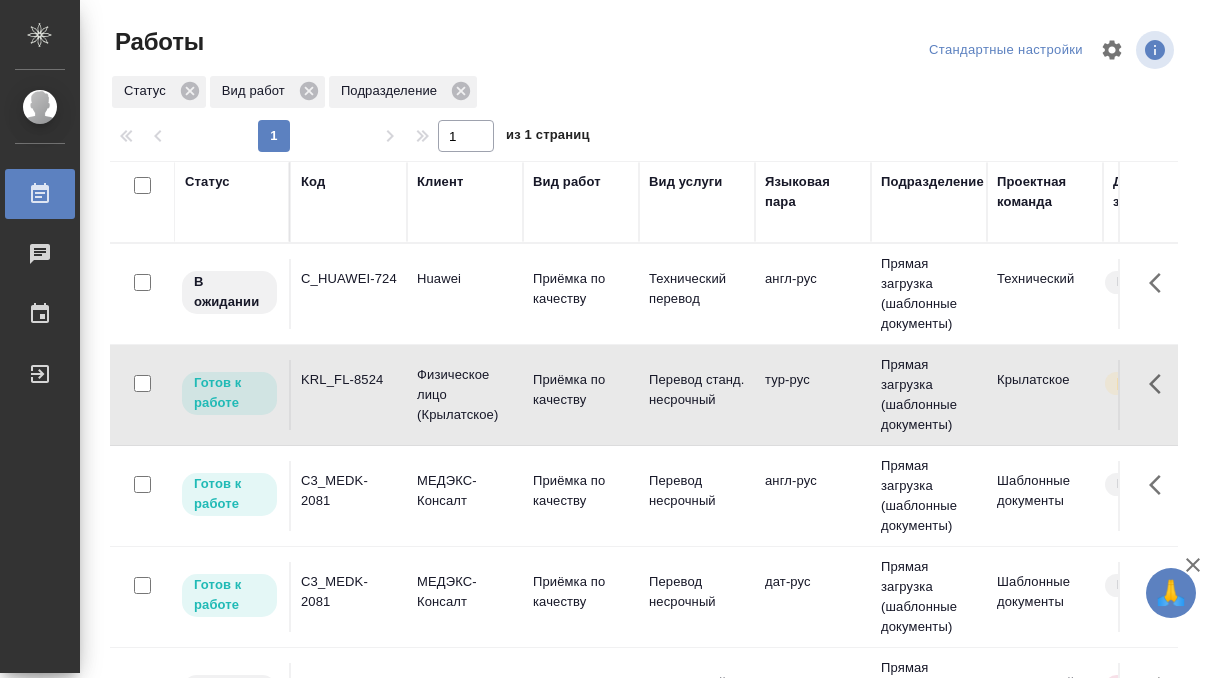 click on "KRL_FL-8524" at bounding box center (349, 279) 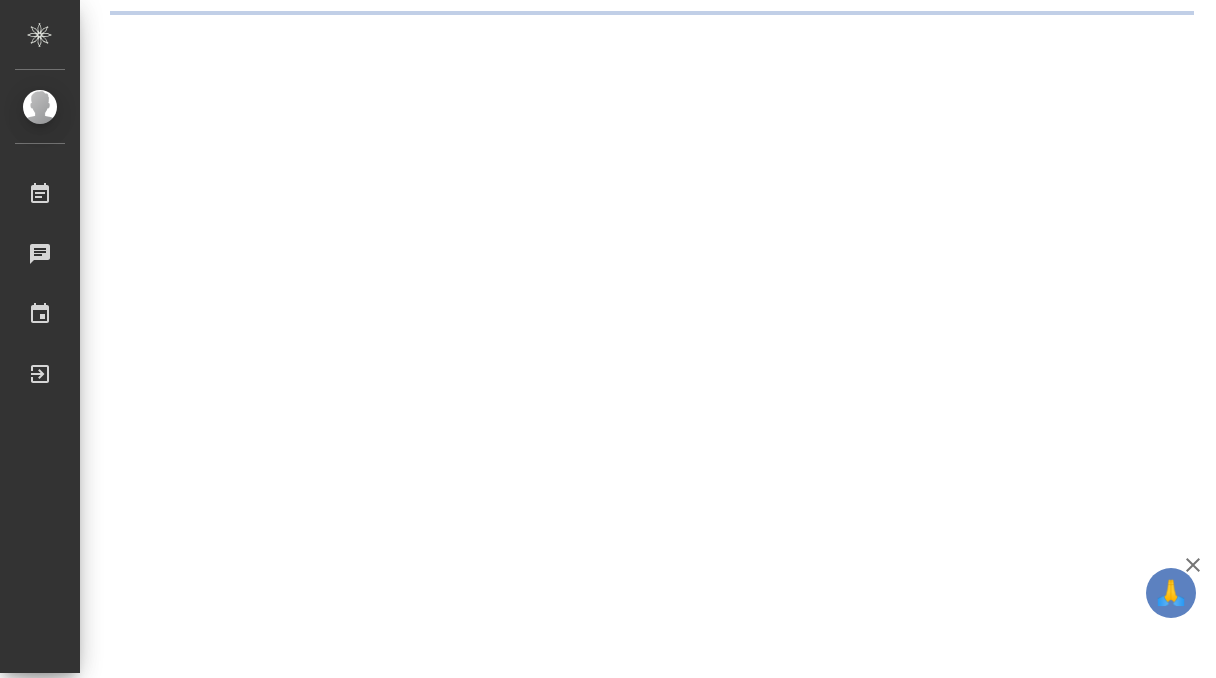 scroll, scrollTop: 0, scrollLeft: 0, axis: both 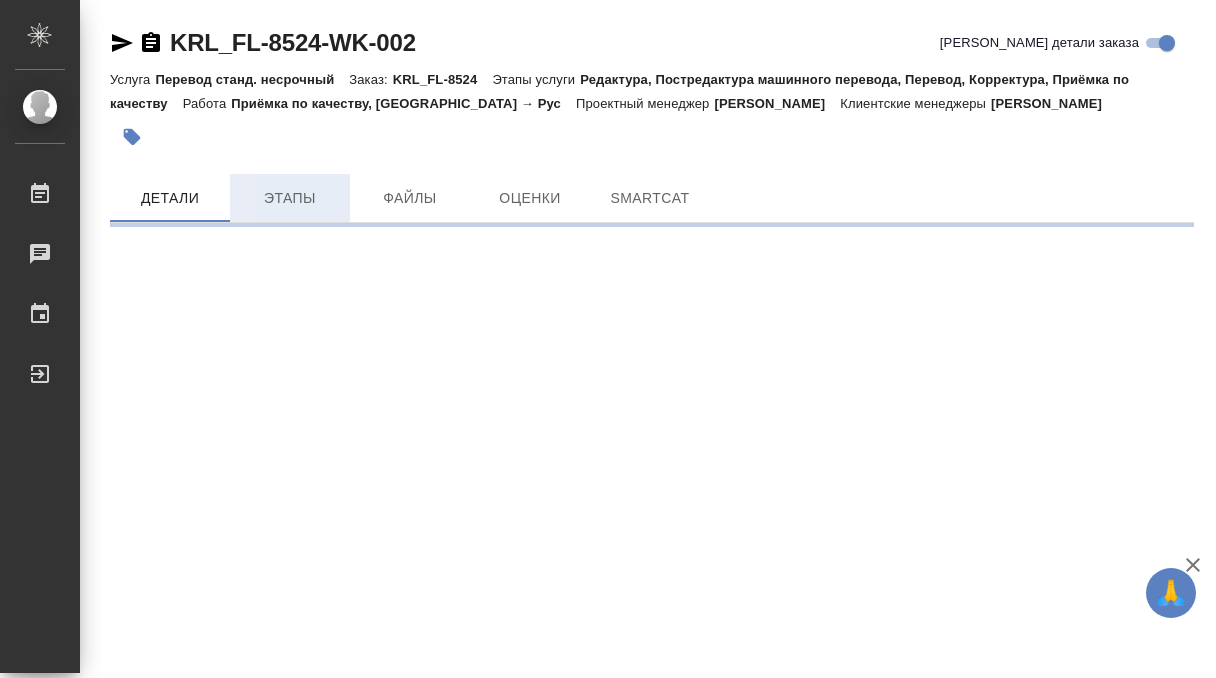 click on "Этапы" at bounding box center [290, 198] 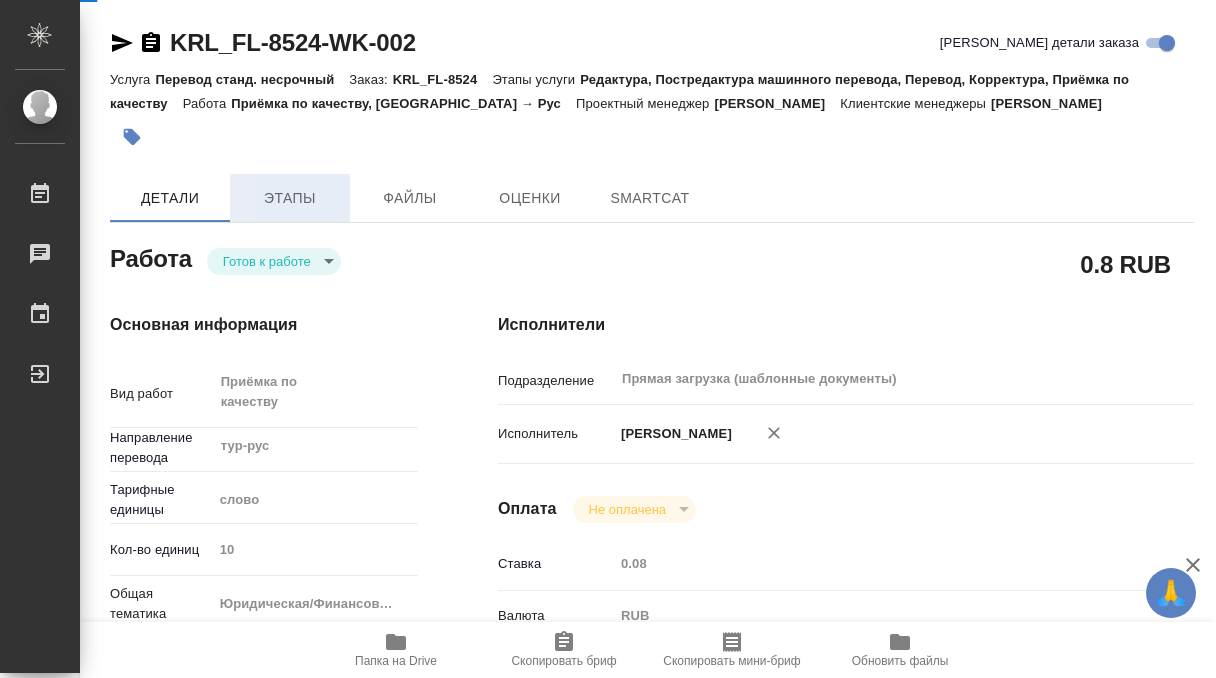 type on "x" 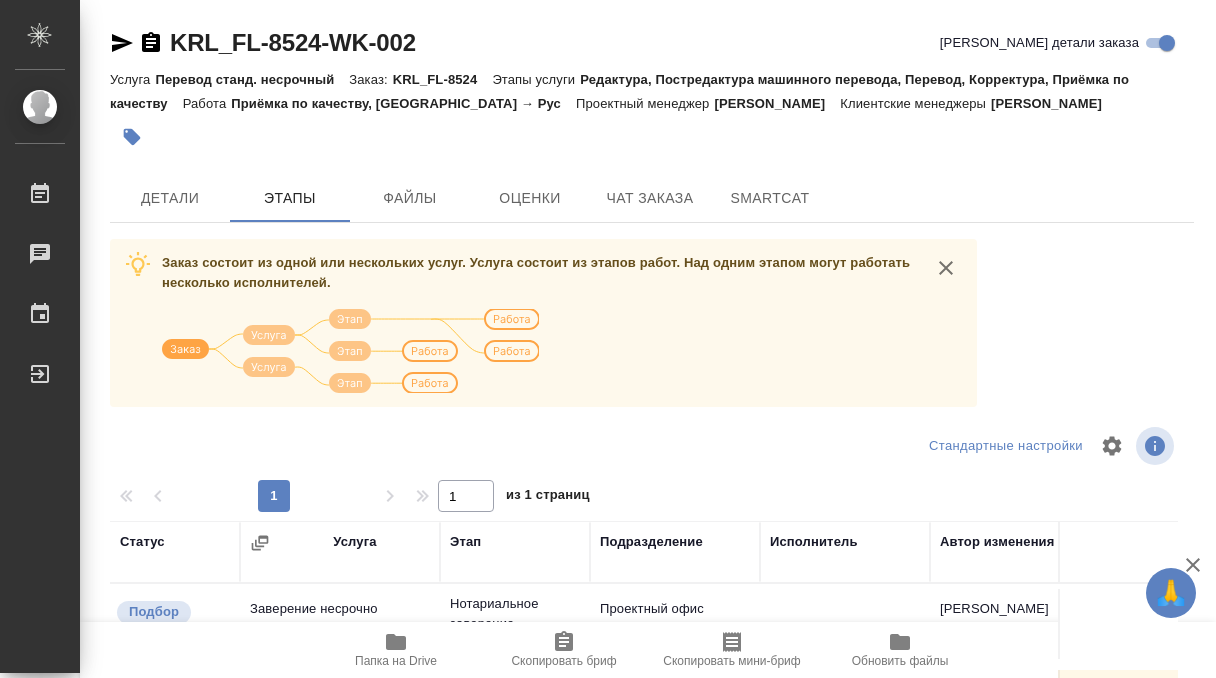 scroll, scrollTop: 344, scrollLeft: 0, axis: vertical 